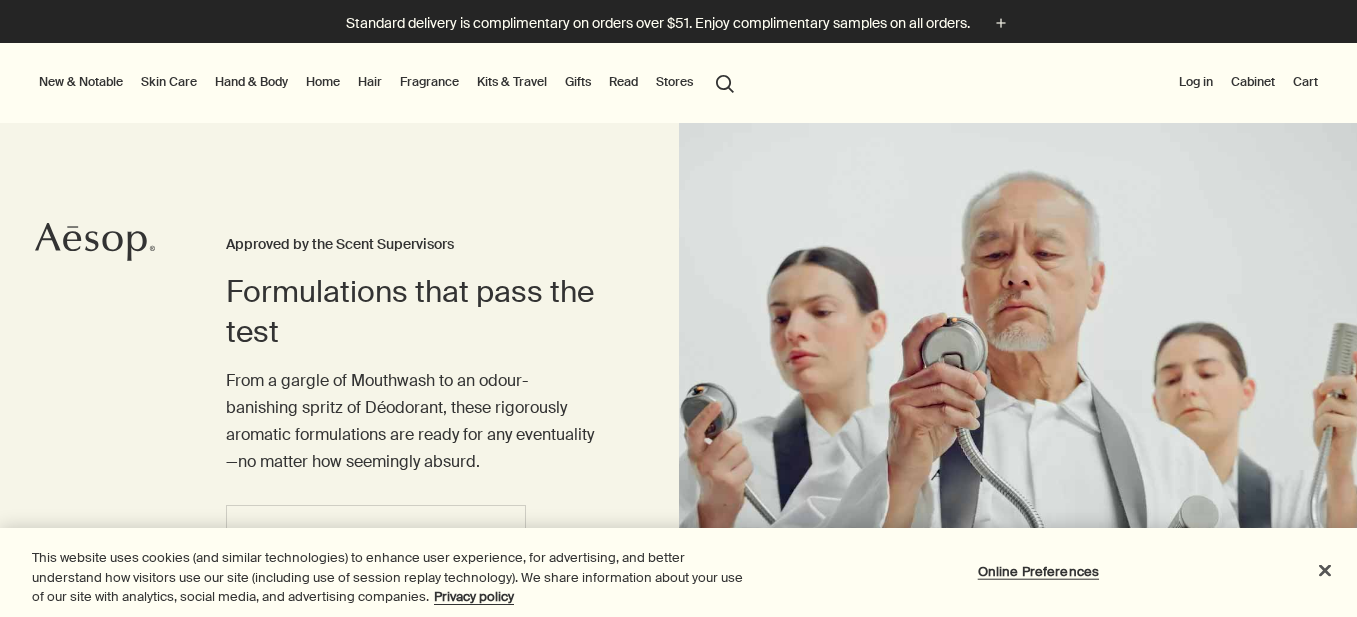 scroll, scrollTop: 0, scrollLeft: 0, axis: both 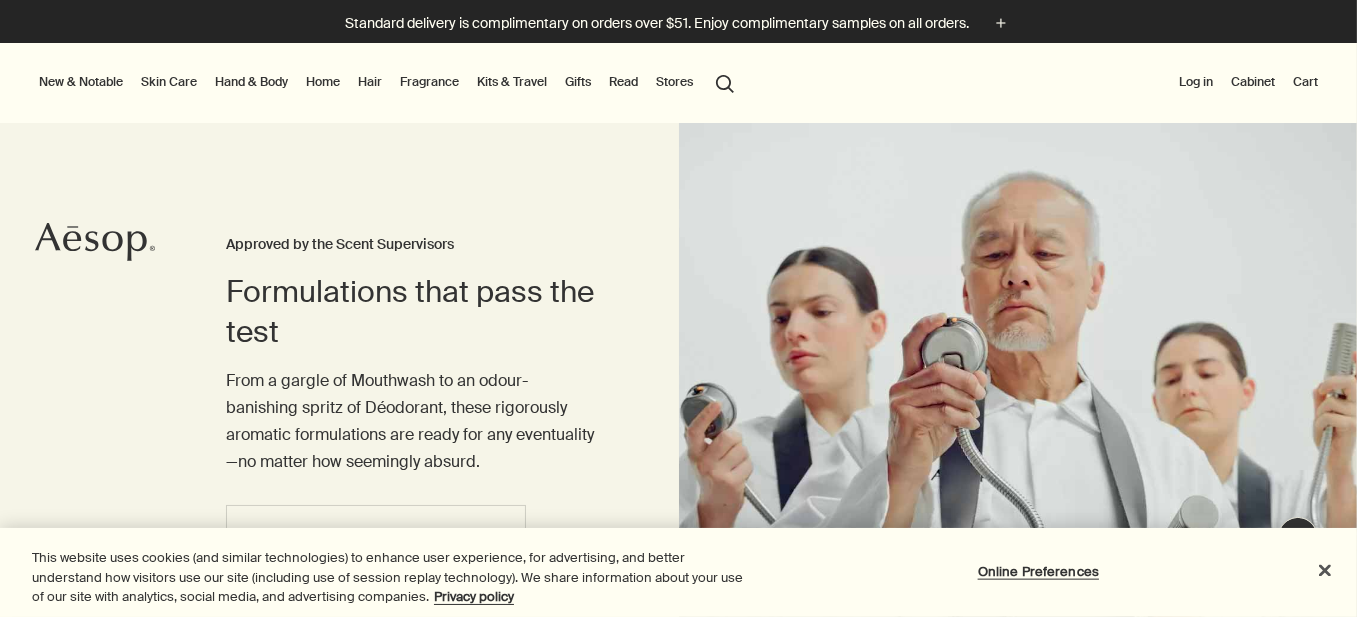 click on "Home" at bounding box center (323, 82) 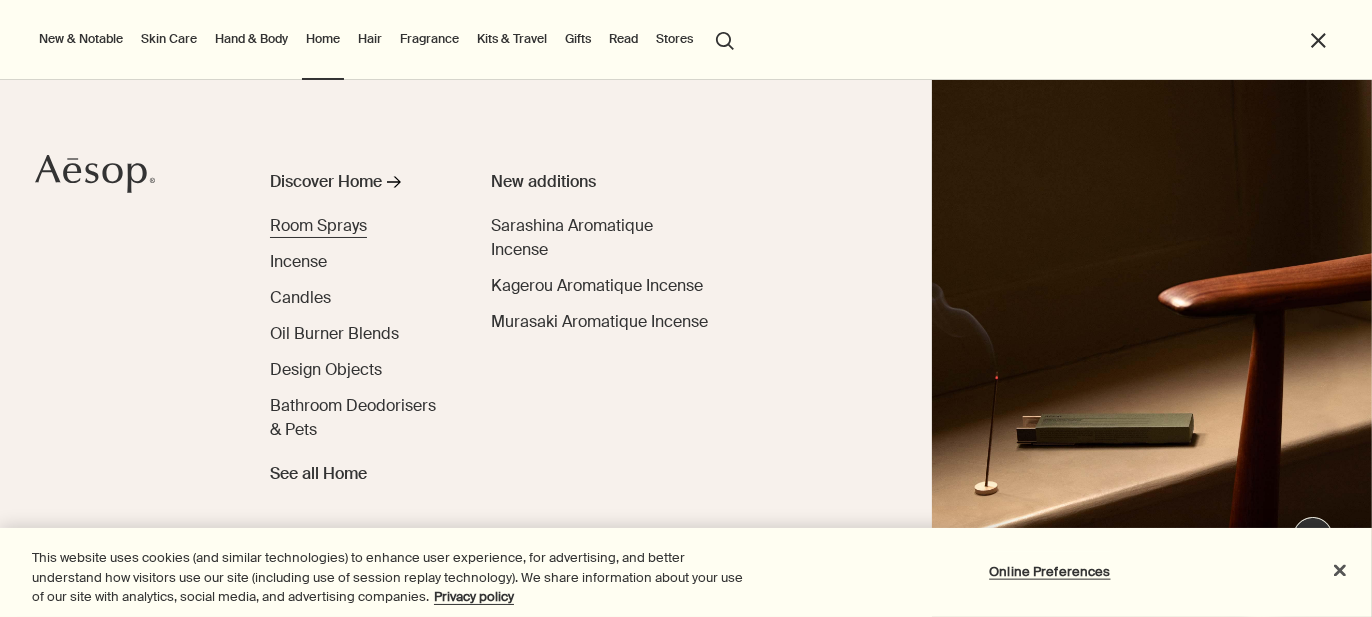 click on "Room Sprays" at bounding box center [318, 225] 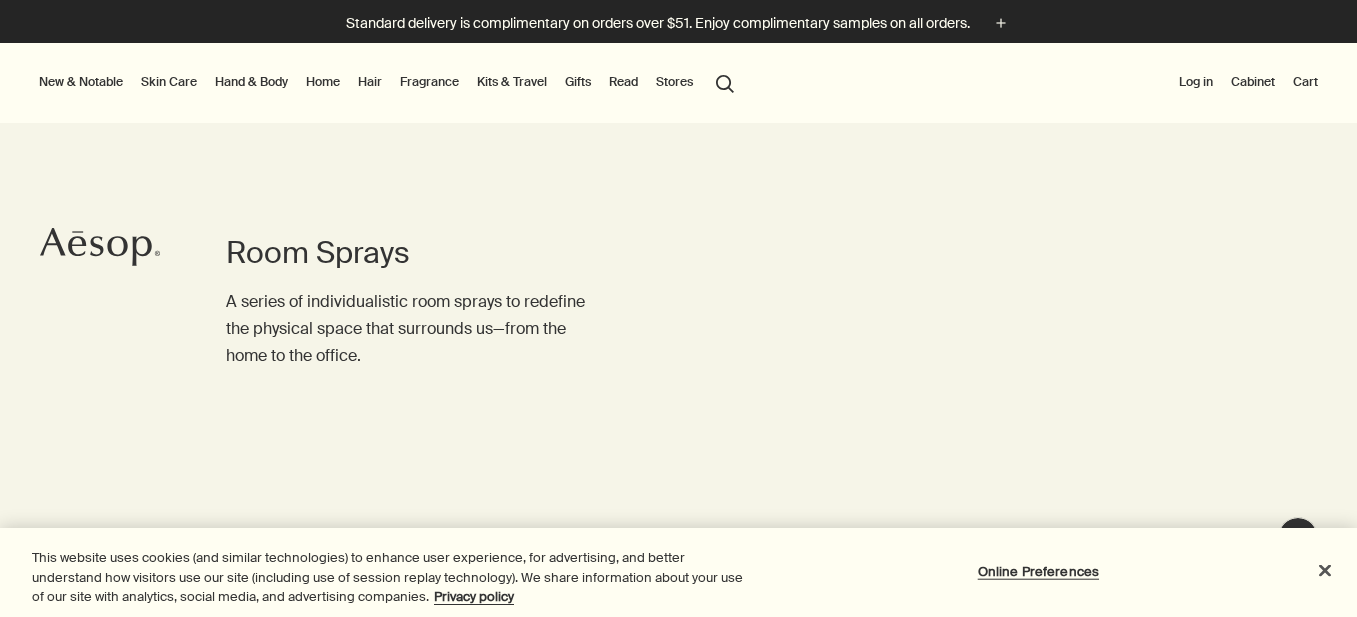 scroll, scrollTop: 0, scrollLeft: 0, axis: both 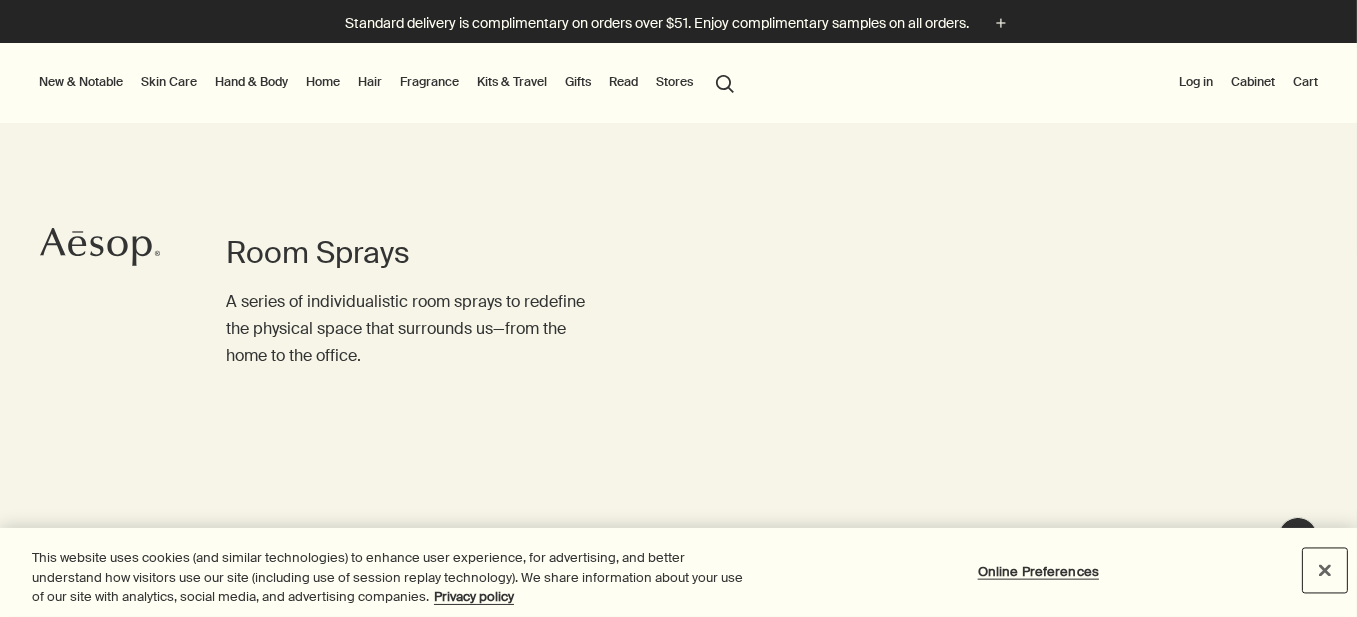 click at bounding box center (1325, 570) 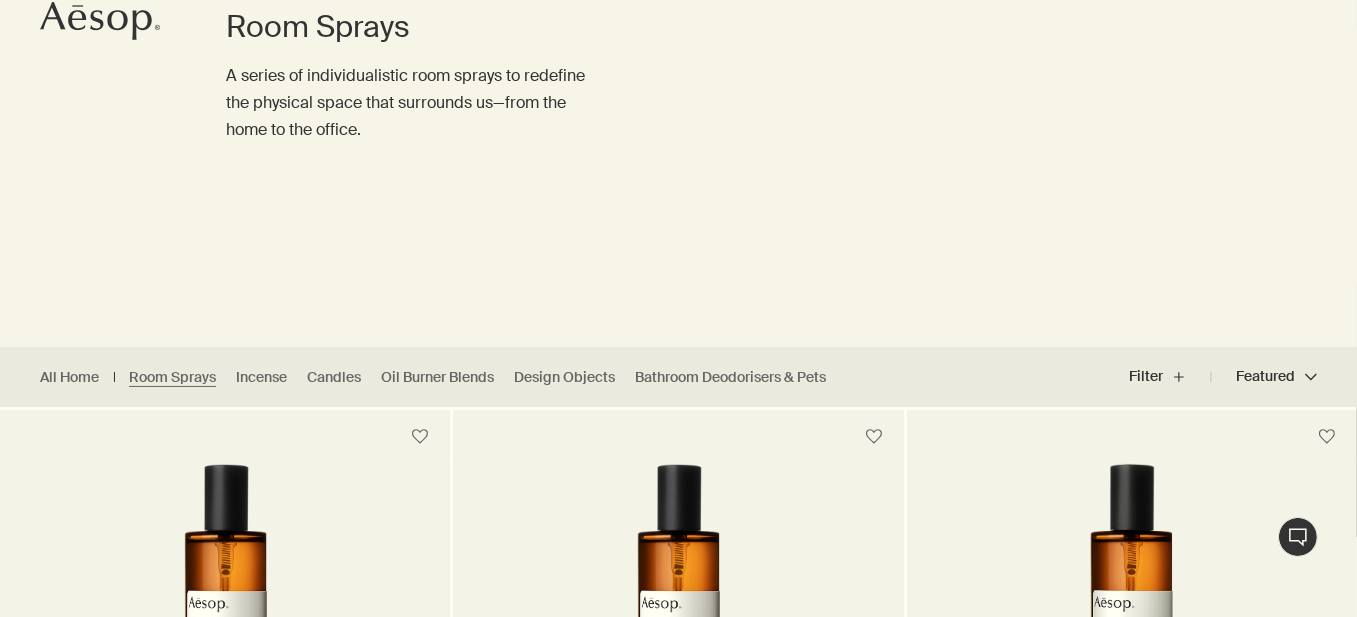 scroll, scrollTop: 267, scrollLeft: 0, axis: vertical 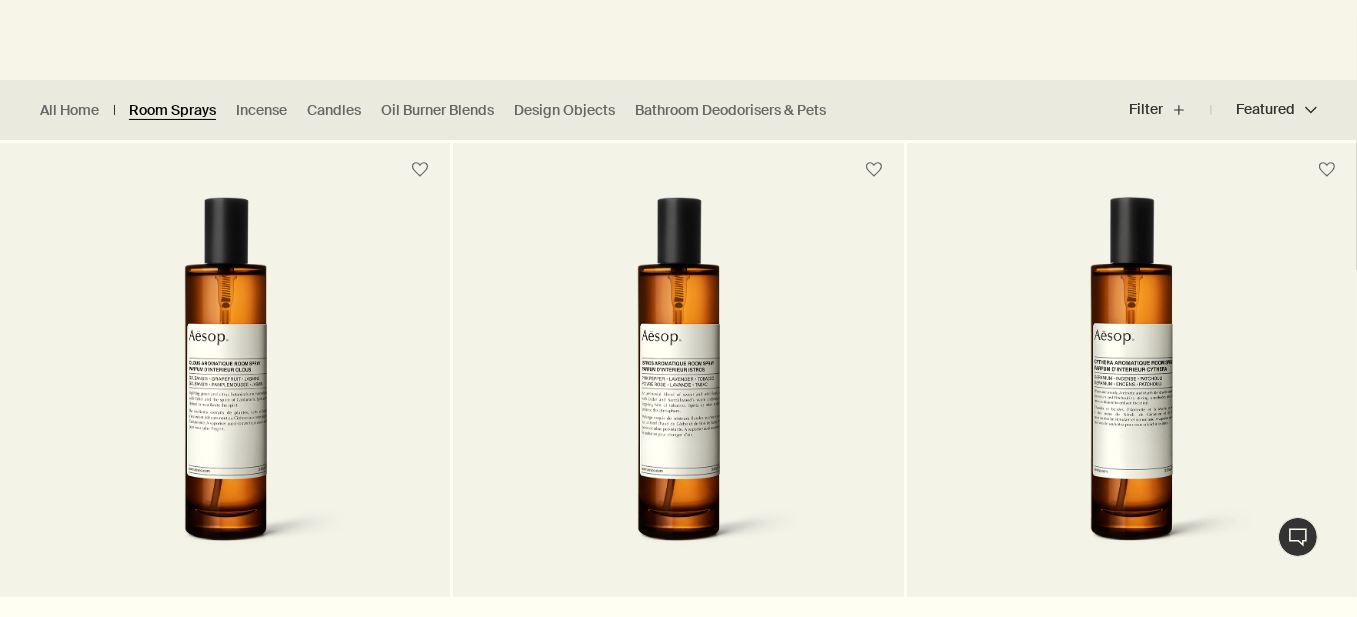 click on "Room Sprays" at bounding box center [172, 110] 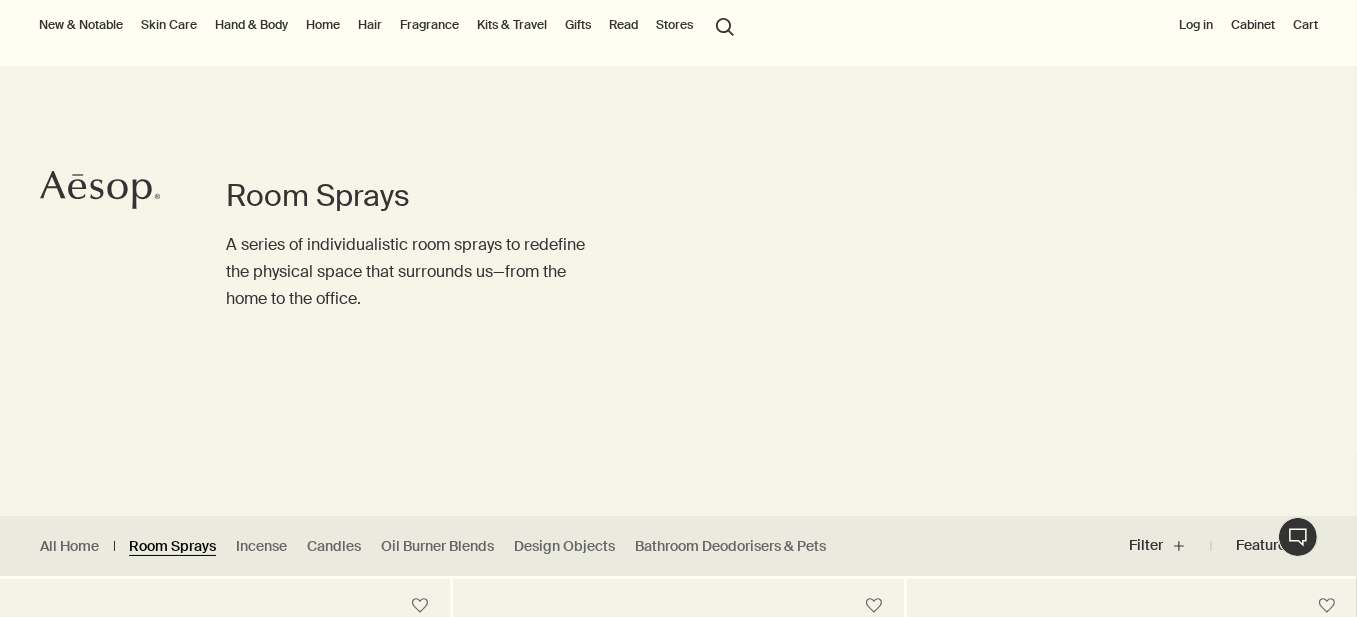 scroll, scrollTop: 0, scrollLeft: 0, axis: both 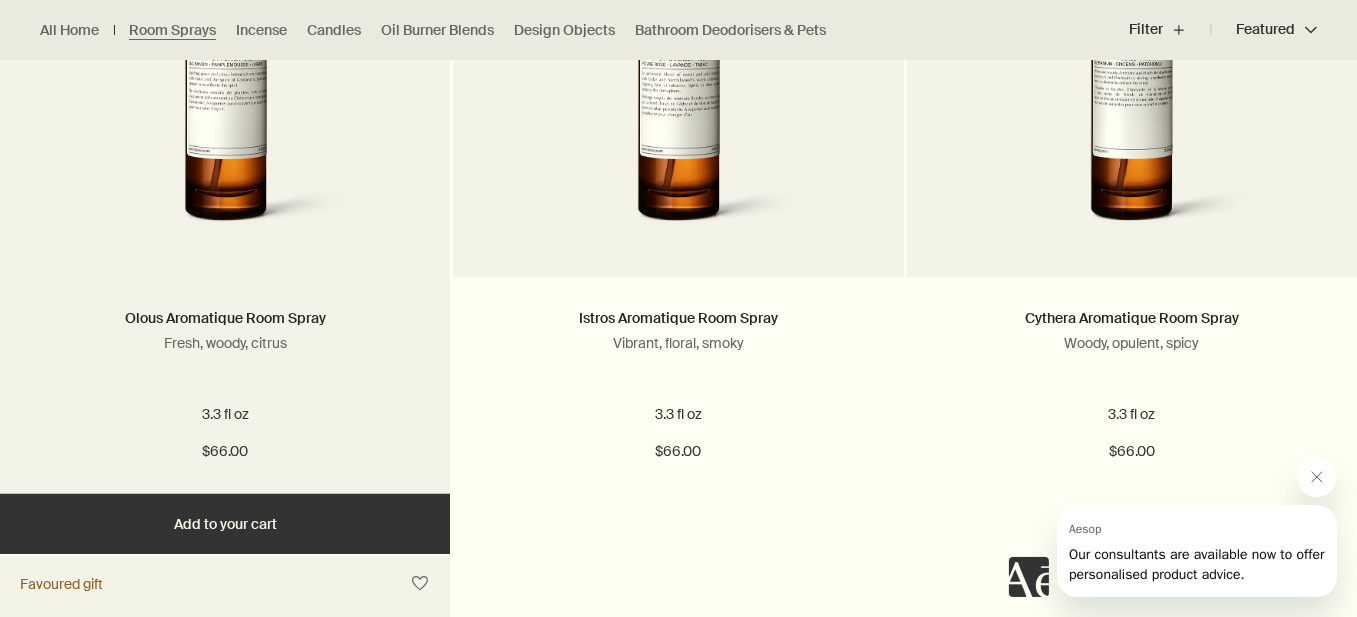 click at bounding box center [225, 62] 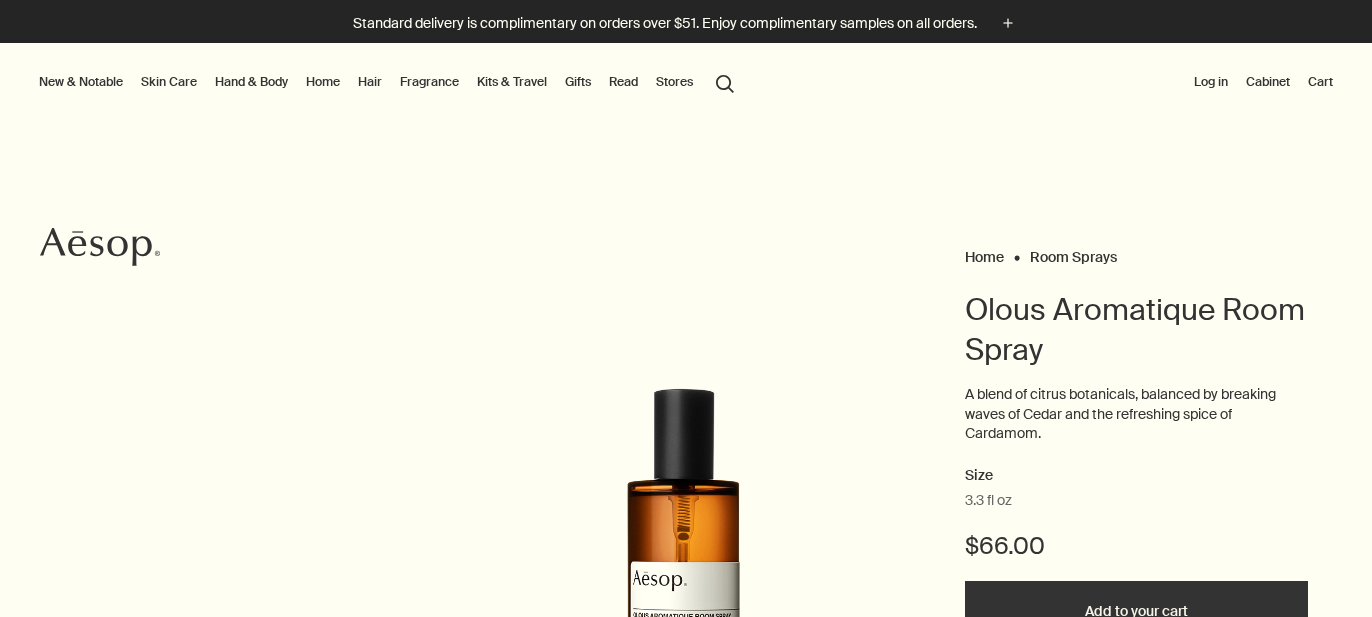 scroll, scrollTop: 0, scrollLeft: 0, axis: both 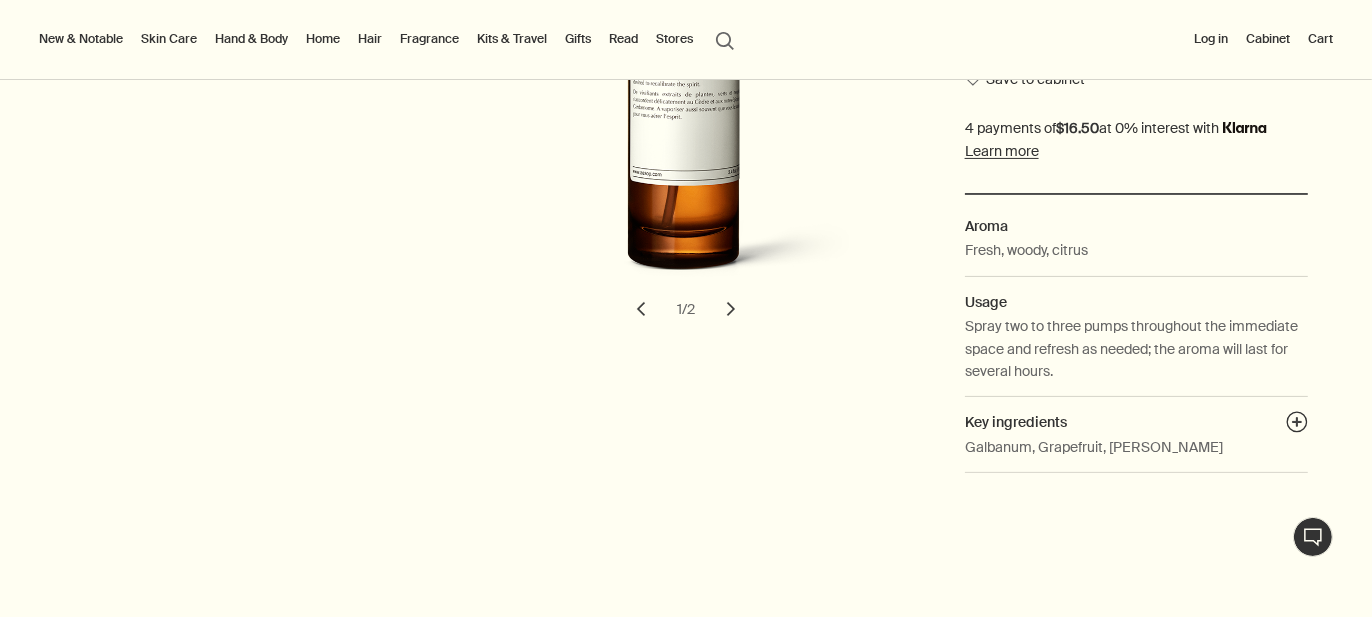 click on "chevron" at bounding box center (731, 309) 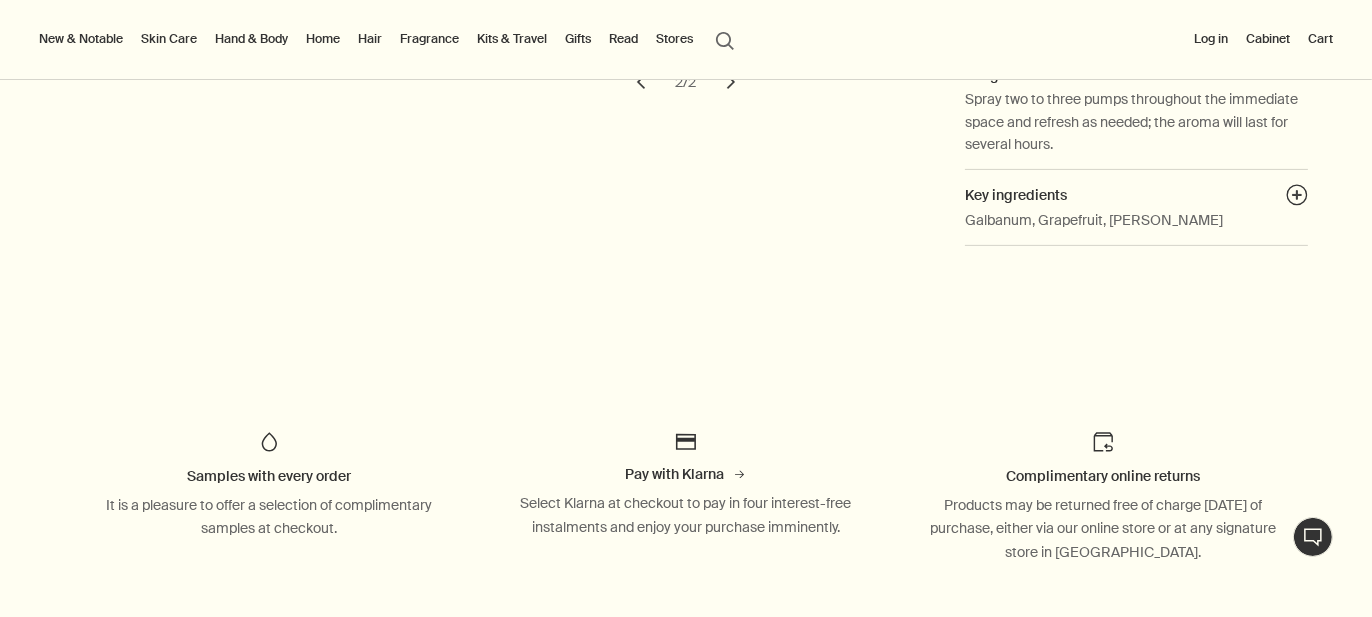 scroll, scrollTop: 880, scrollLeft: 0, axis: vertical 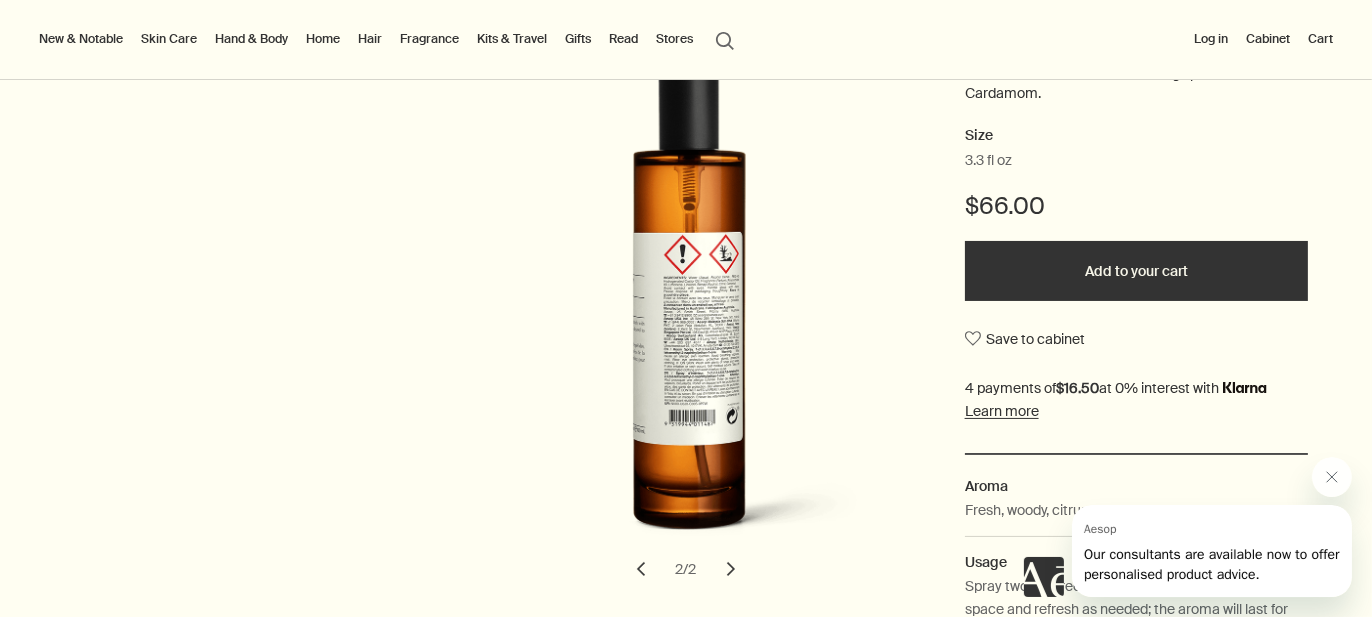 click on "chevron" at bounding box center (641, 569) 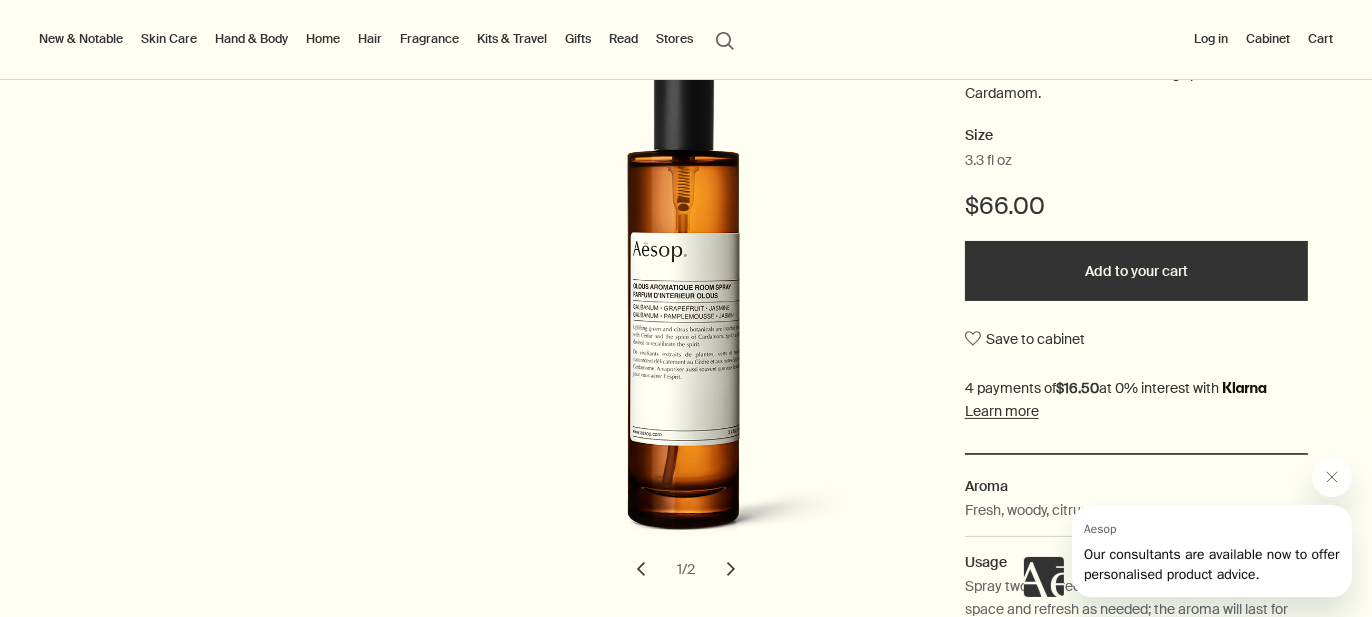 click on "New & Notable" at bounding box center [81, 39] 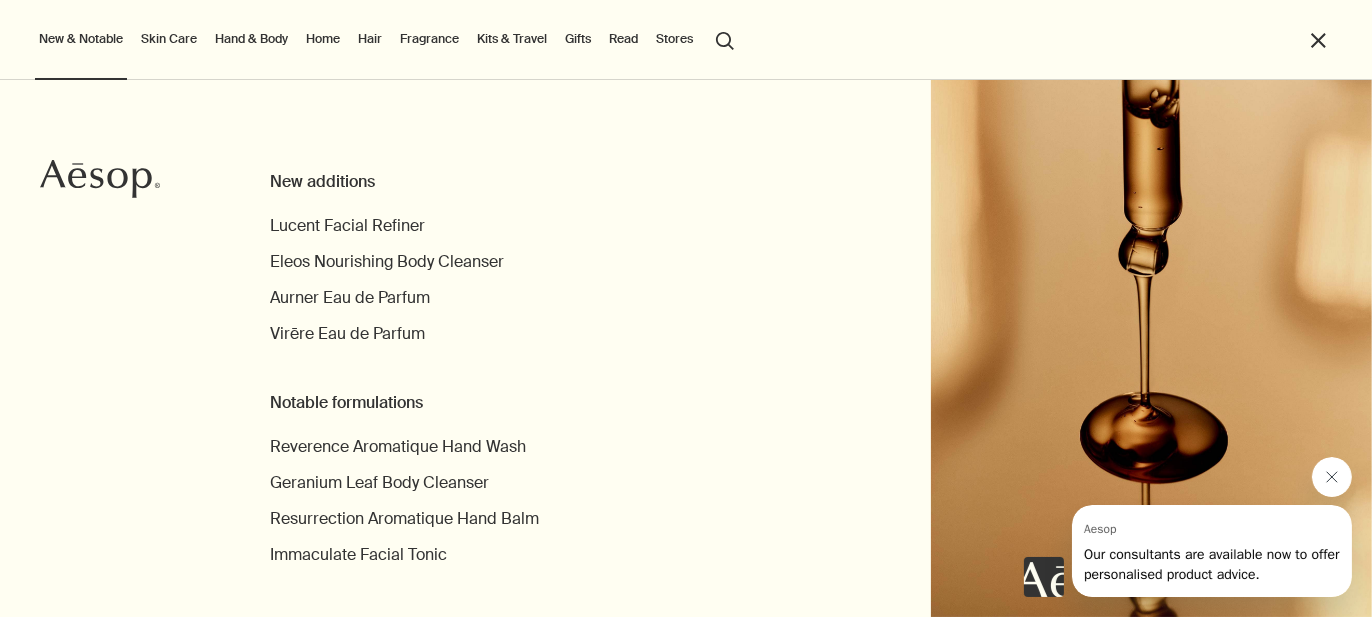 click 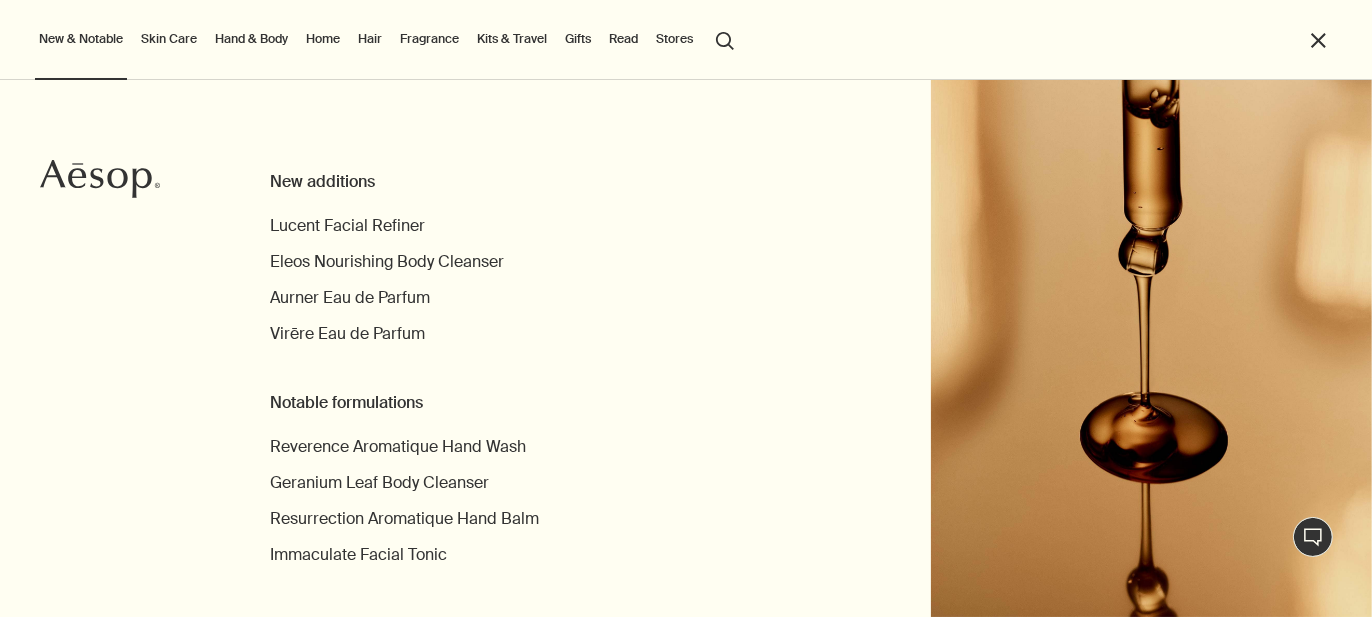 click on "Home" at bounding box center [323, 39] 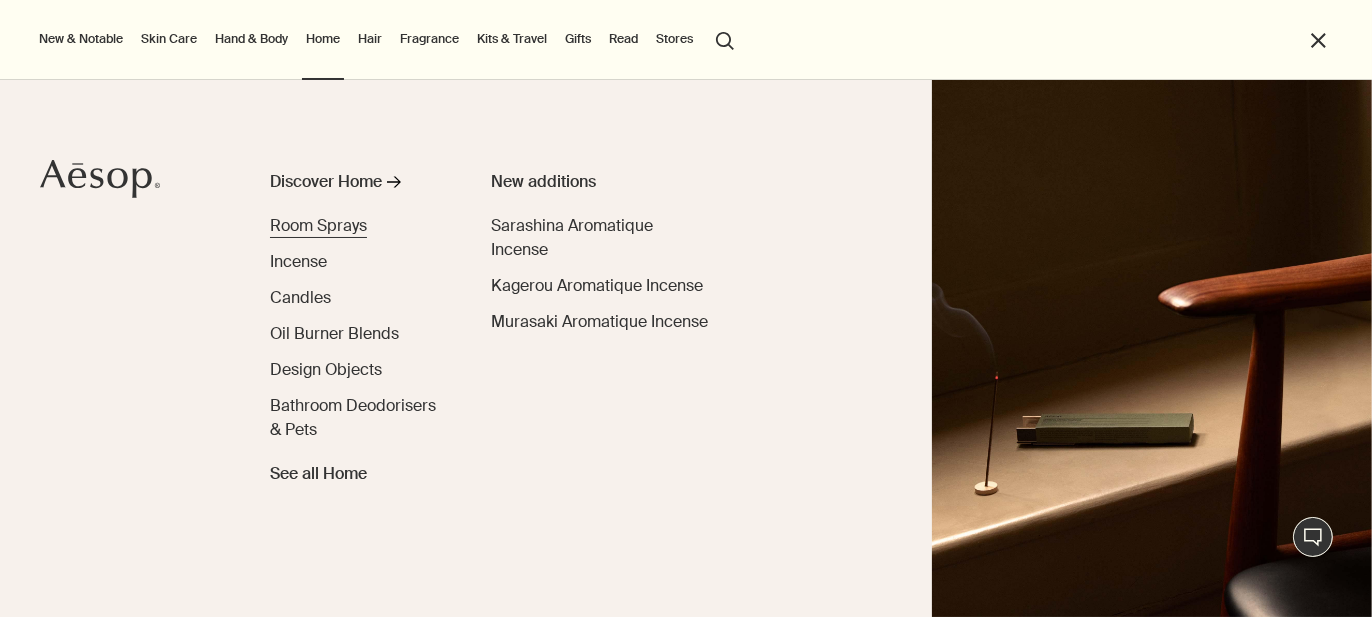 click on "Room Sprays" at bounding box center (318, 225) 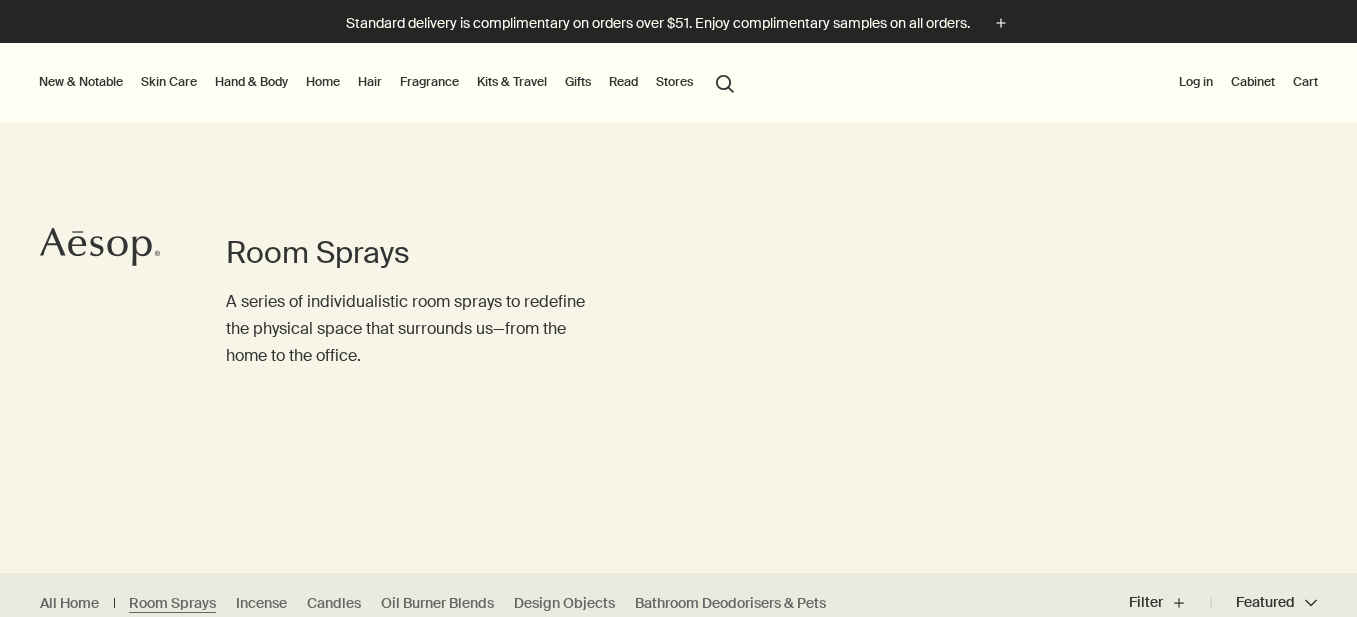 scroll, scrollTop: 0, scrollLeft: 0, axis: both 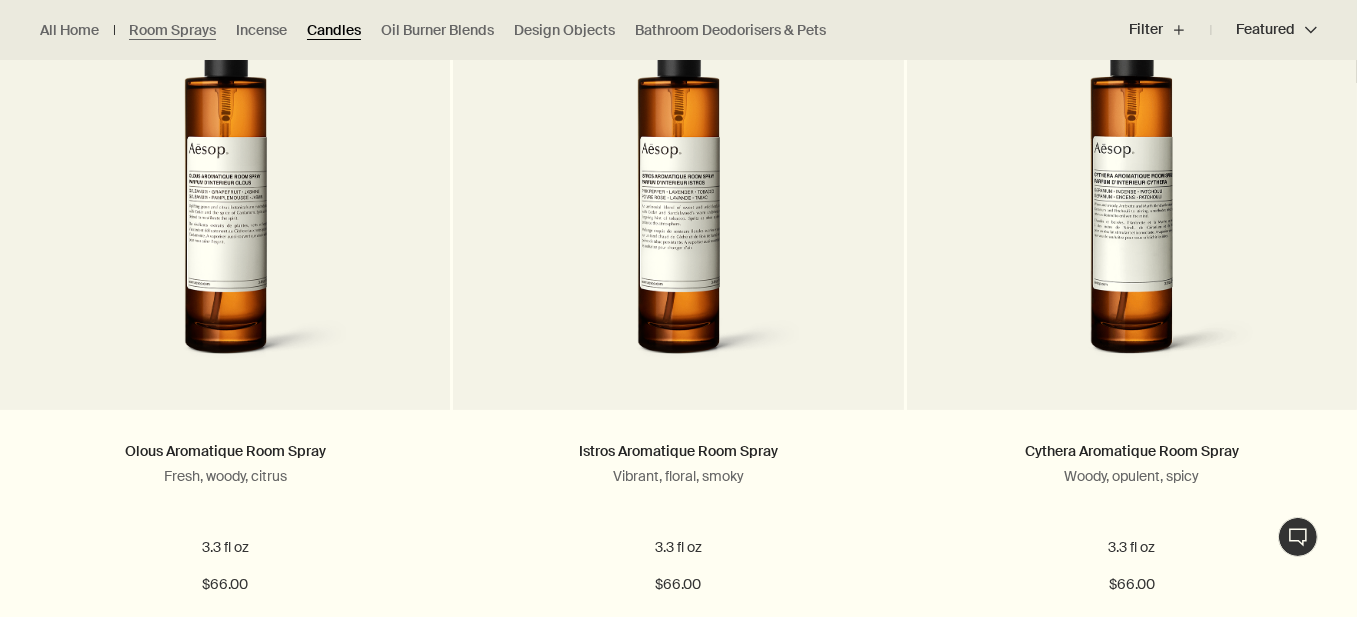click on "Candles" at bounding box center [334, 30] 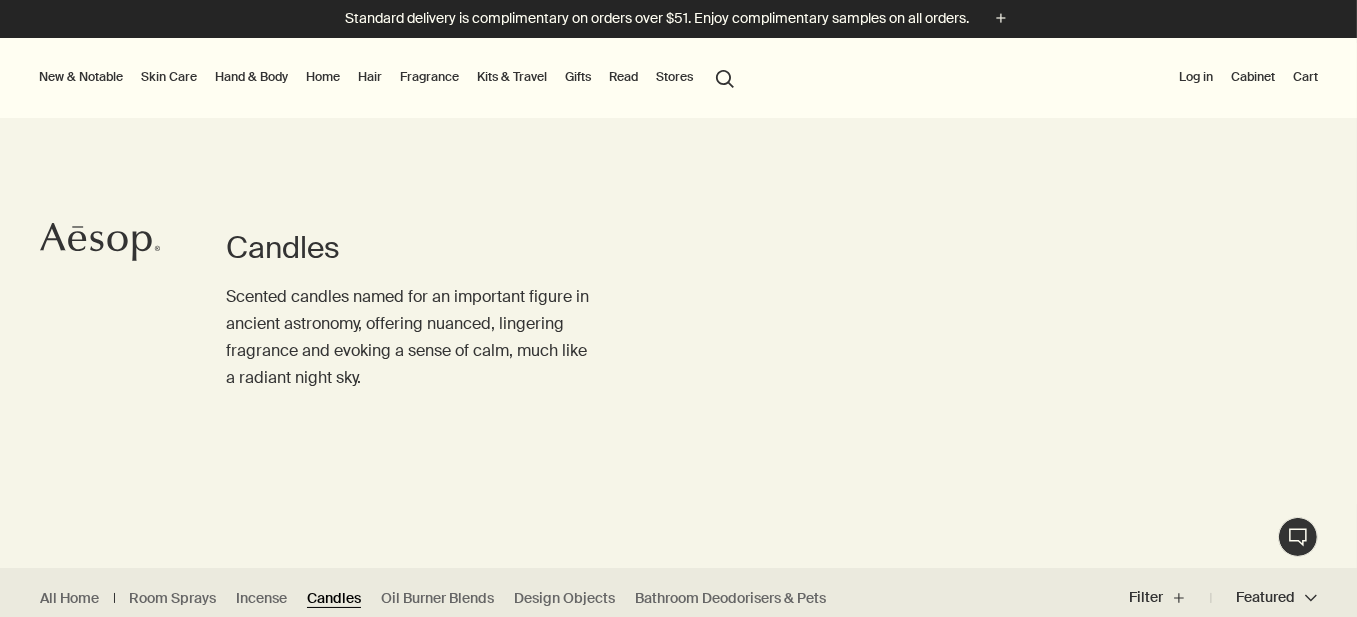 scroll, scrollTop: 0, scrollLeft: 0, axis: both 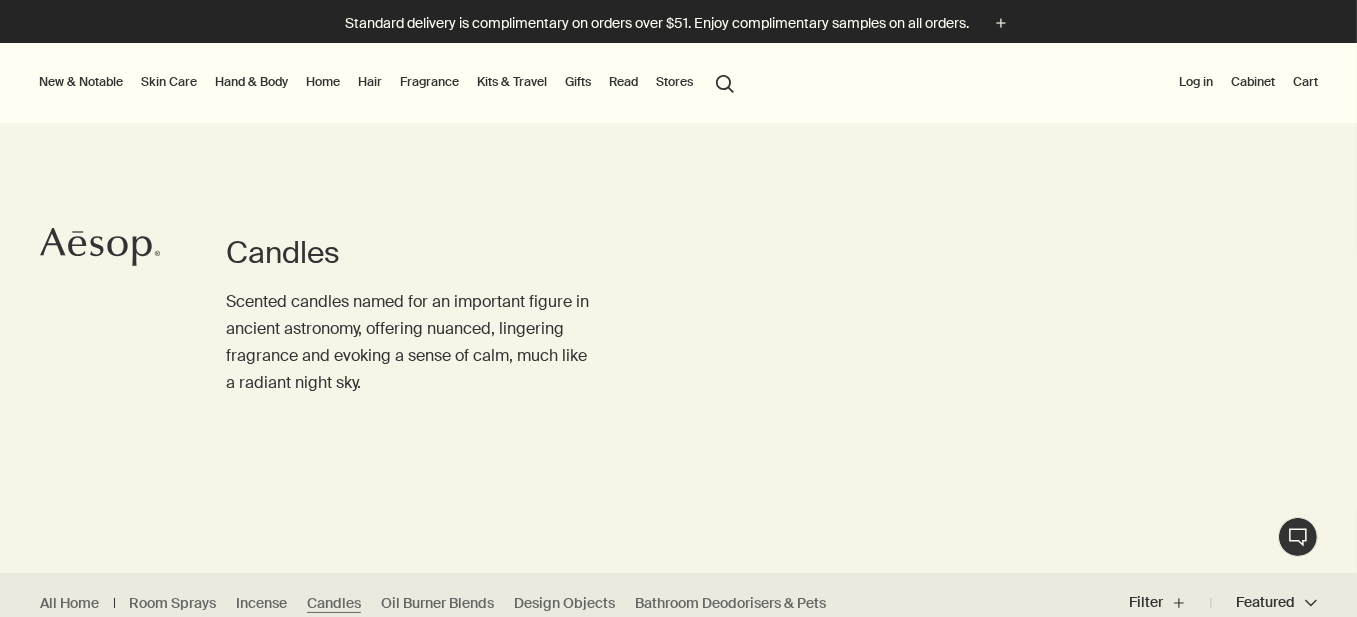 click on "Home" at bounding box center [323, 82] 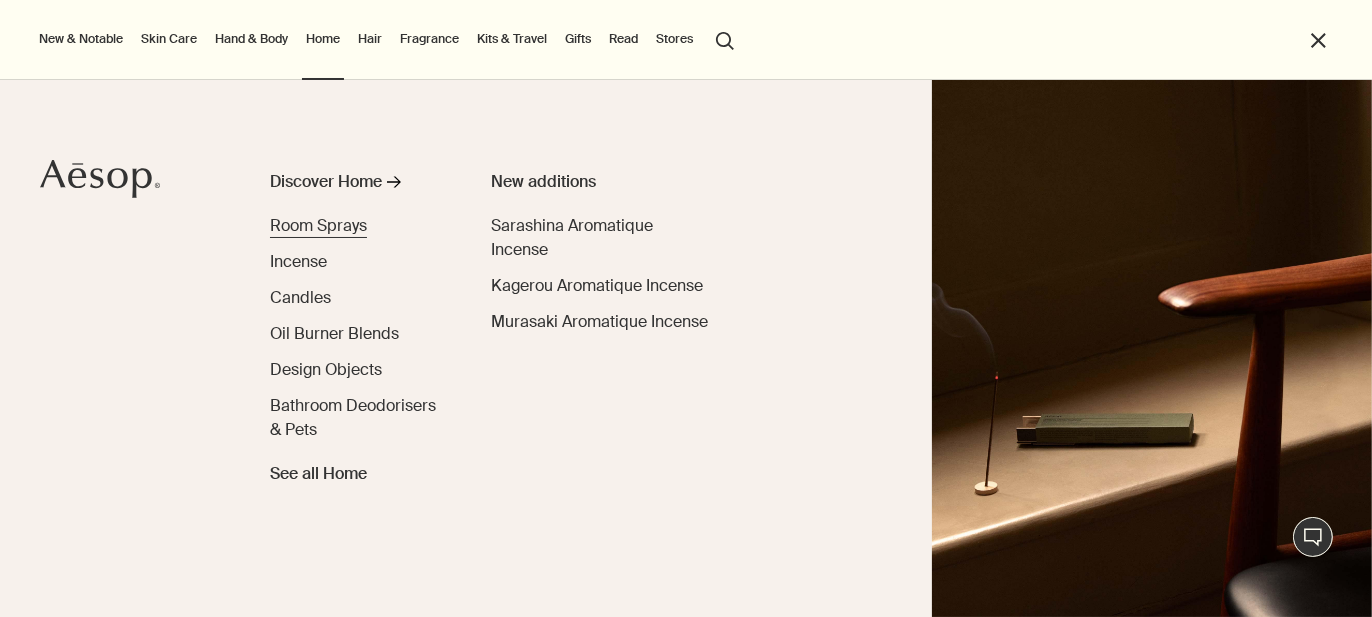 click on "Room Sprays" at bounding box center (318, 225) 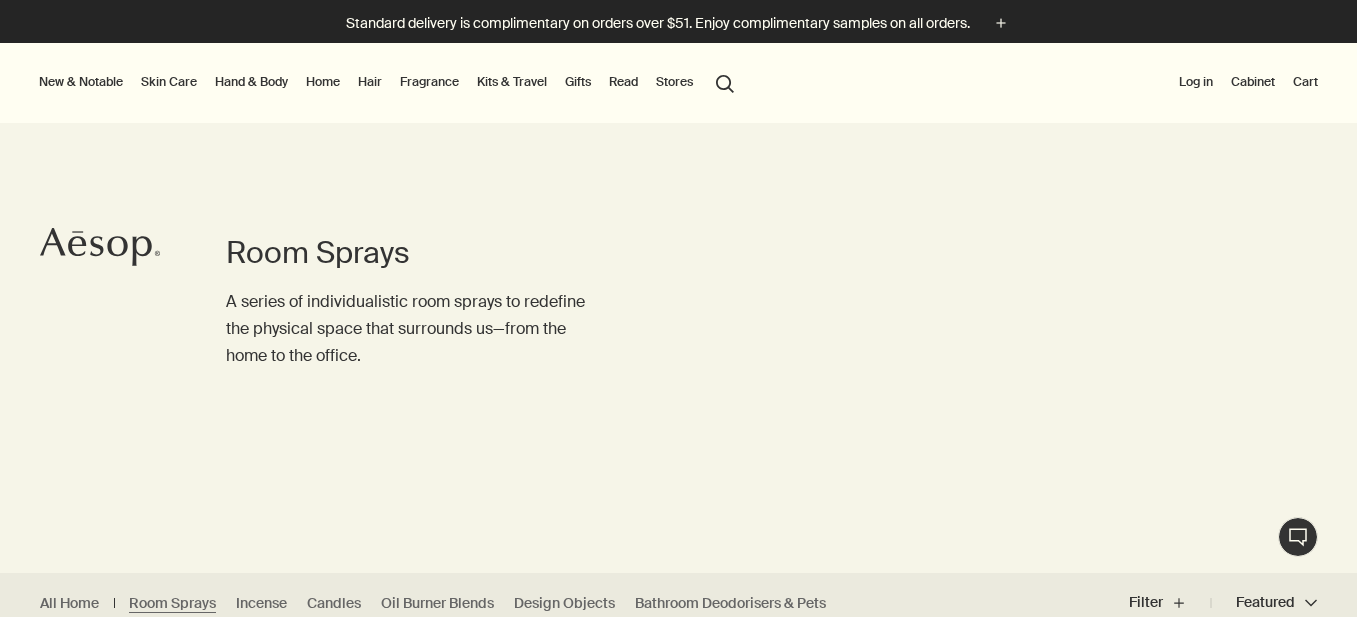 scroll, scrollTop: 0, scrollLeft: 0, axis: both 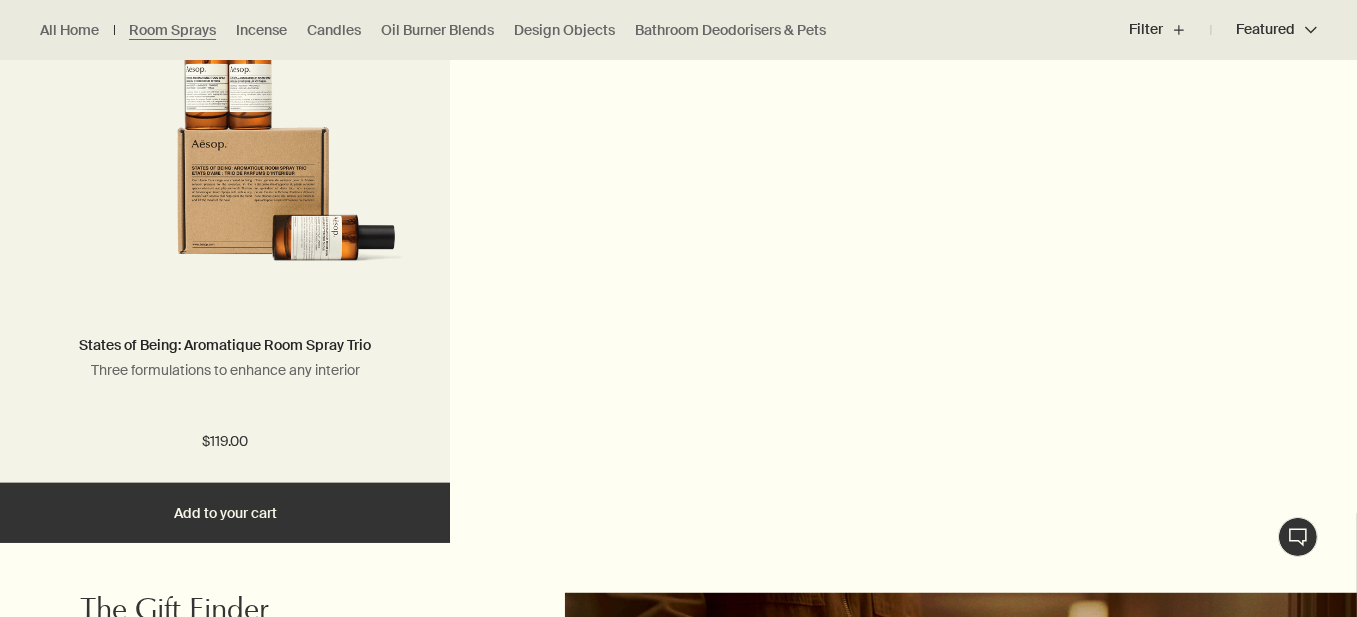 click on "Add Add to your cart" at bounding box center (225, 513) 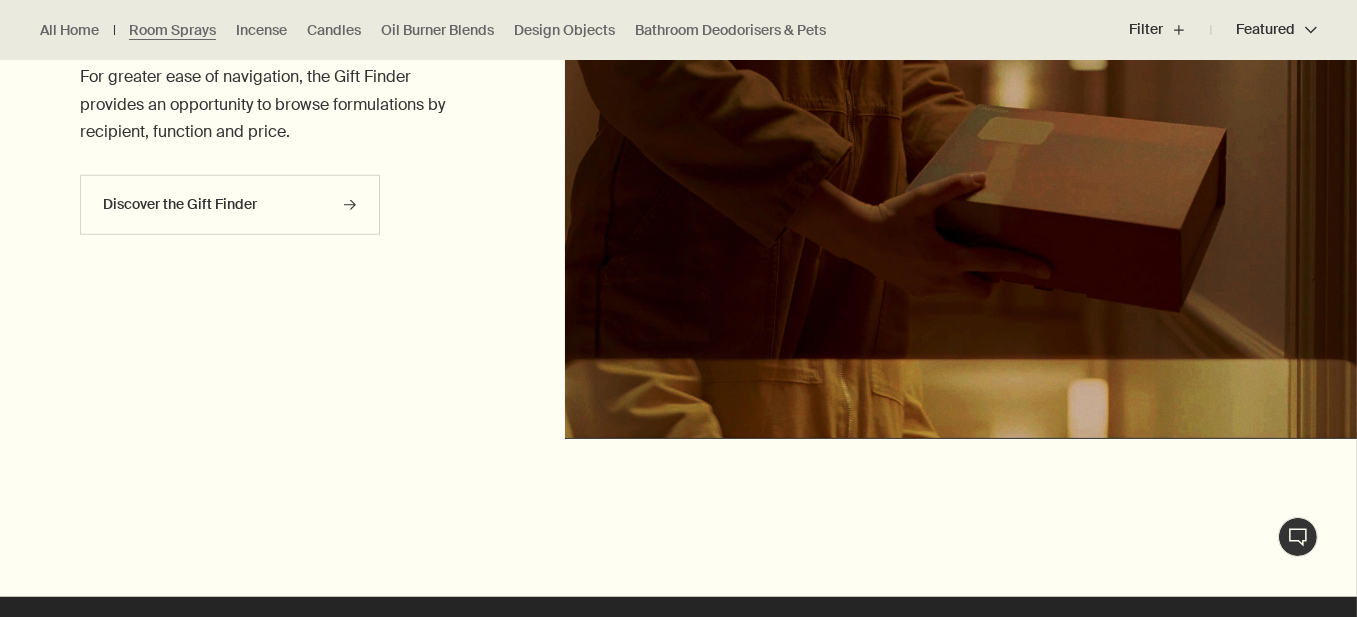 scroll, scrollTop: 2200, scrollLeft: 0, axis: vertical 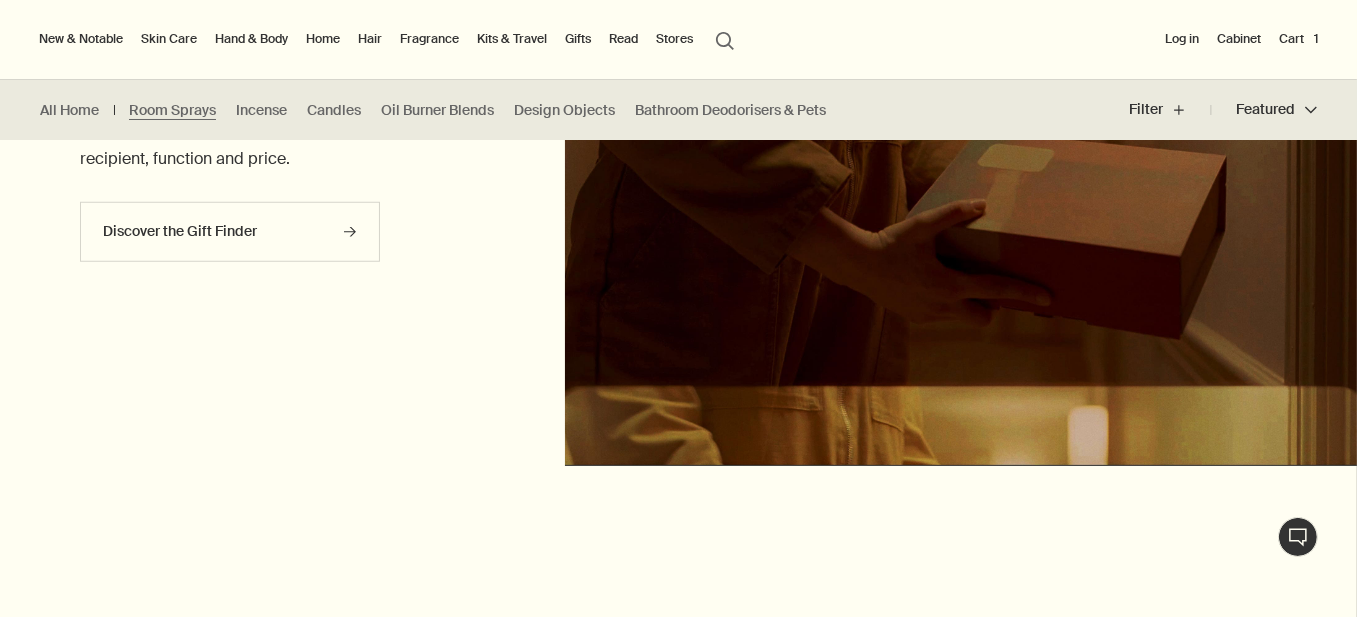 click on "Cart 1" at bounding box center [1298, 39] 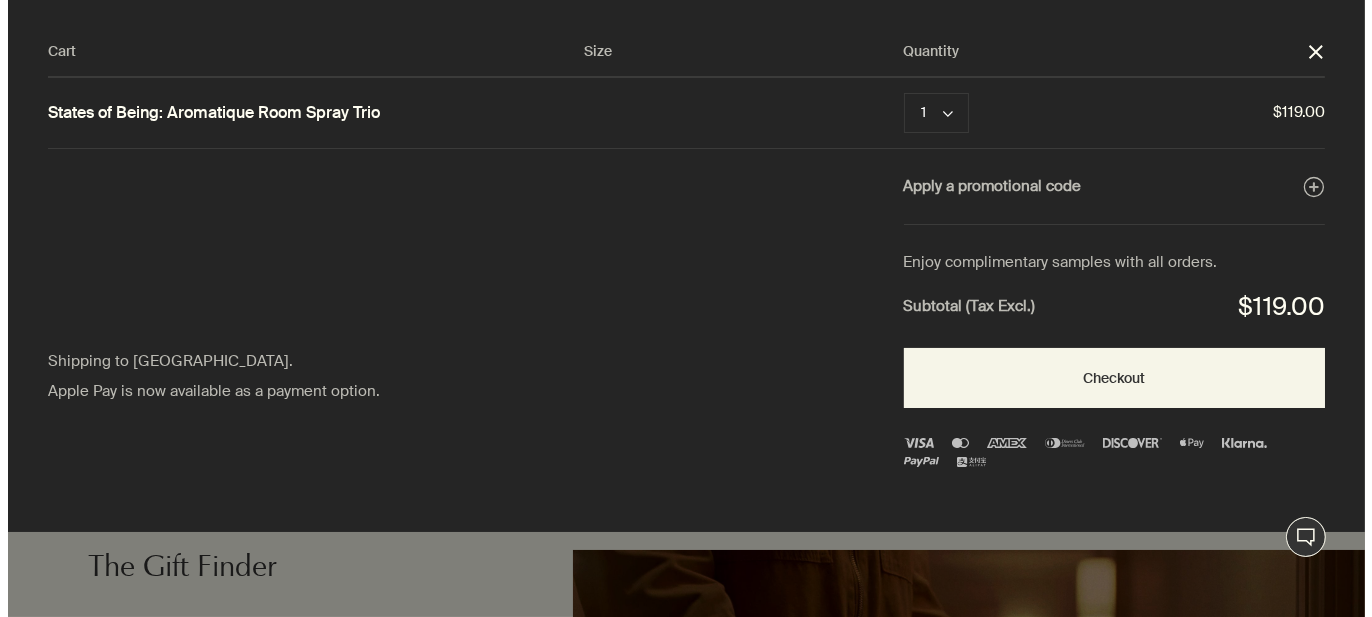 scroll, scrollTop: 0, scrollLeft: 0, axis: both 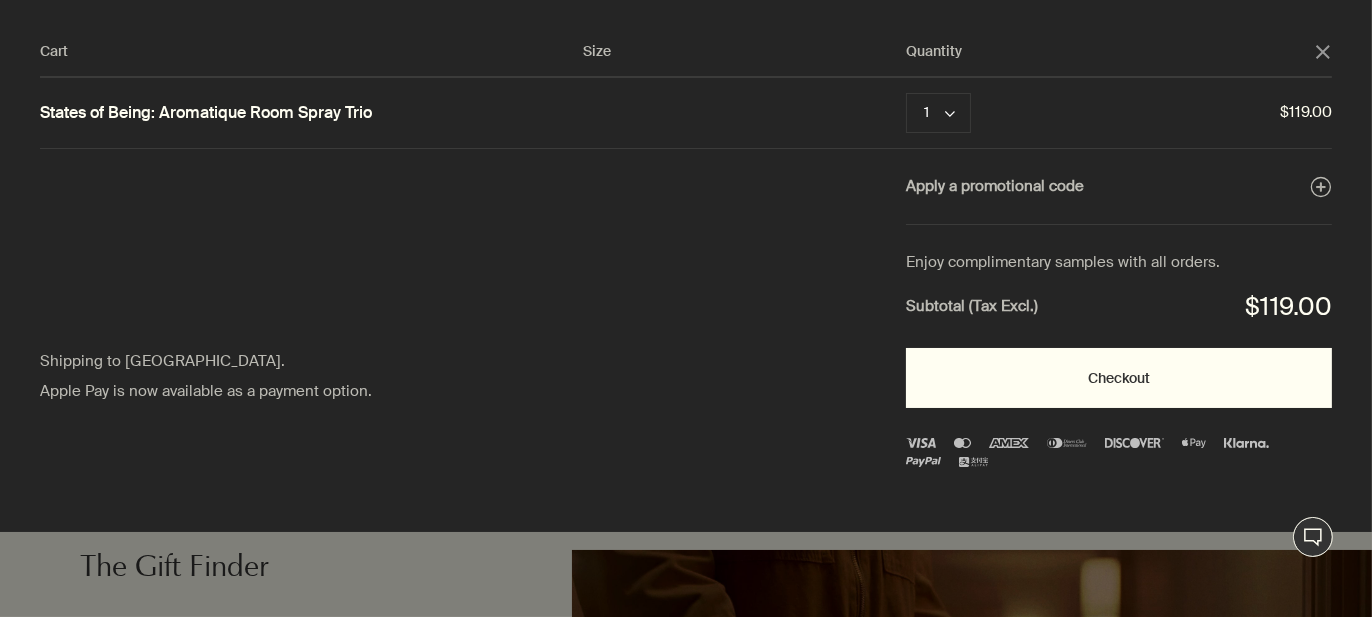 click on "Checkout" at bounding box center (1119, 378) 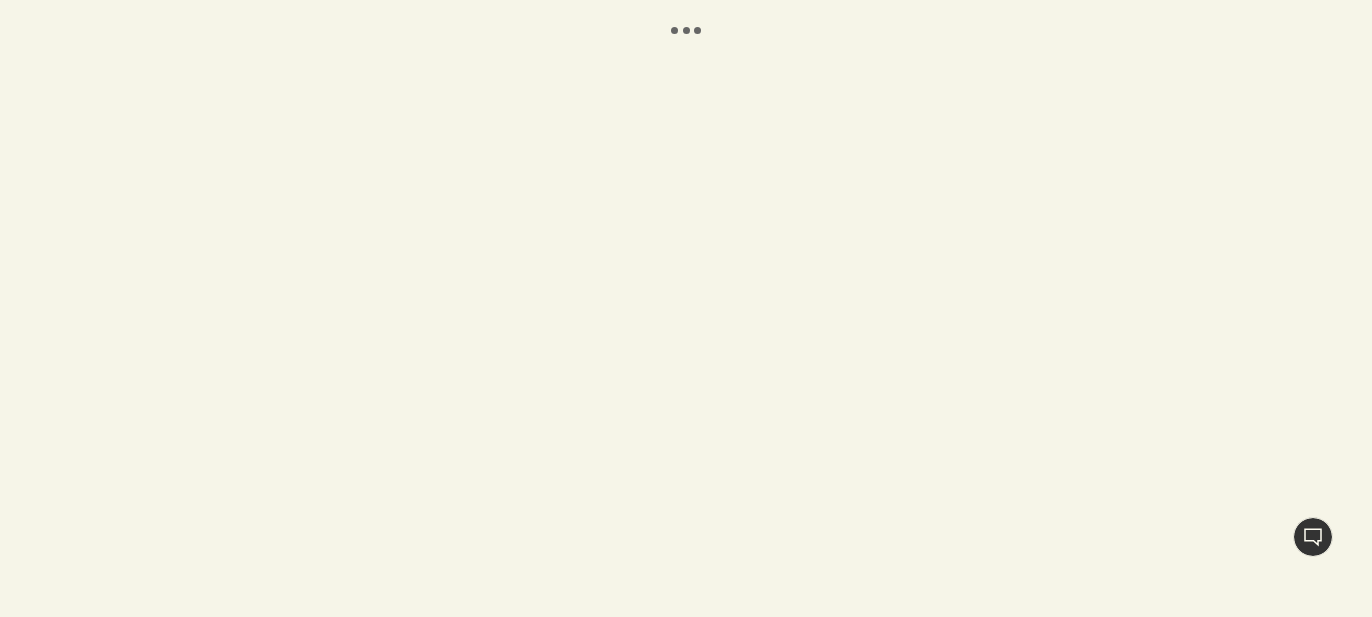 scroll, scrollTop: 0, scrollLeft: 0, axis: both 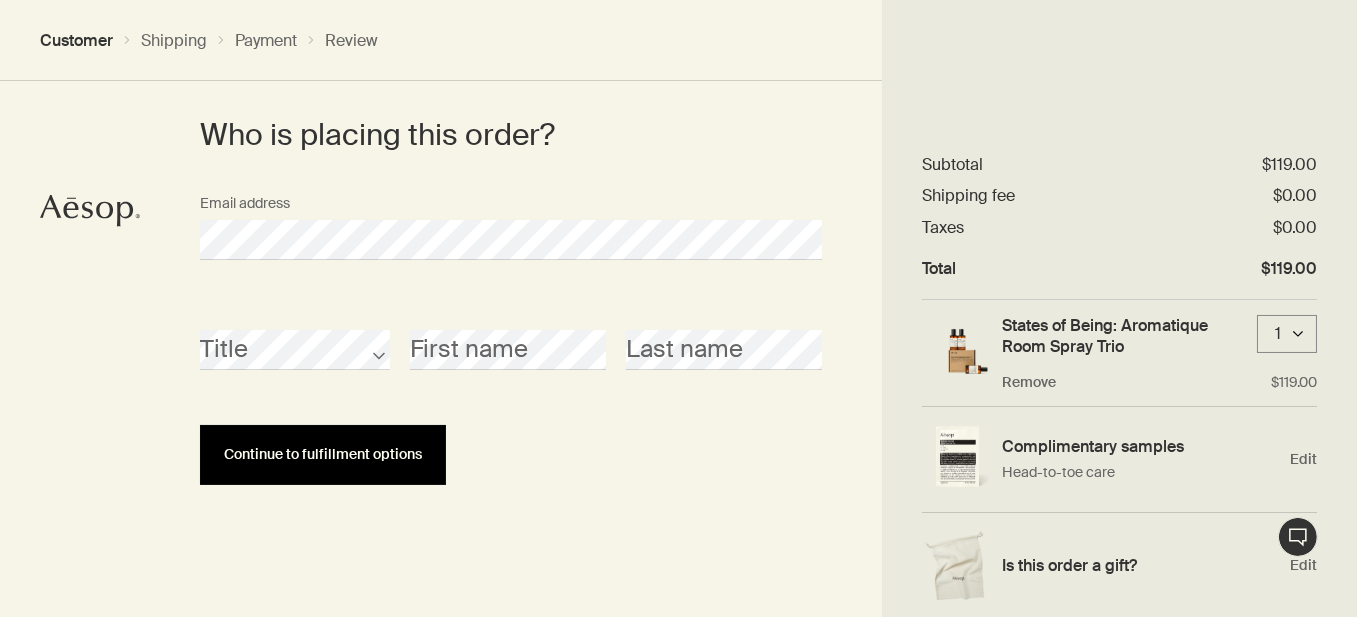 click on "Continue to fulfillment options" at bounding box center [323, 454] 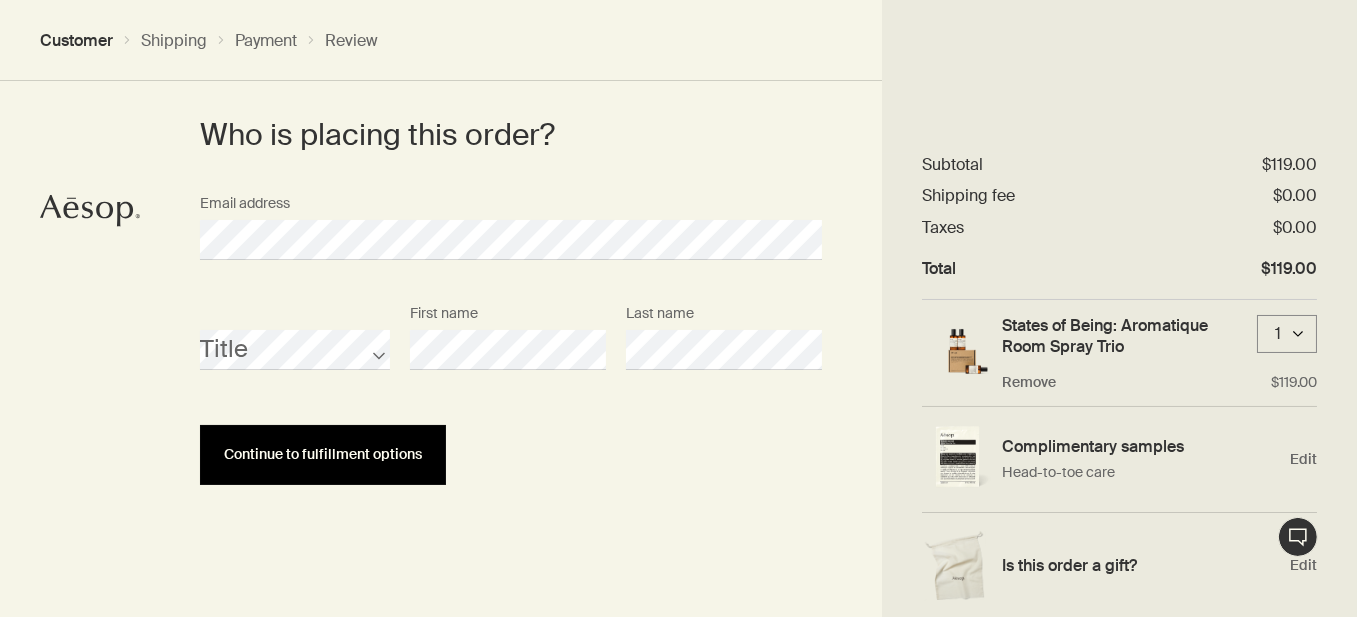 click on "Continue to fulfillment options" at bounding box center (323, 455) 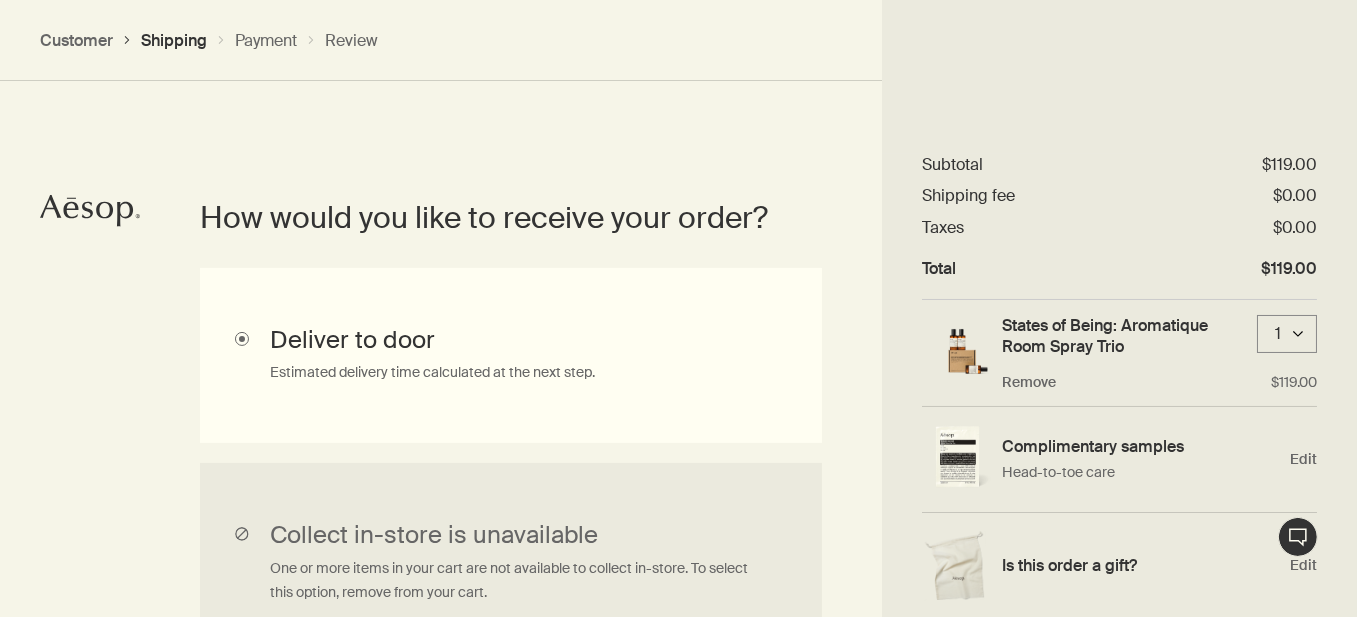 scroll, scrollTop: 447, scrollLeft: 0, axis: vertical 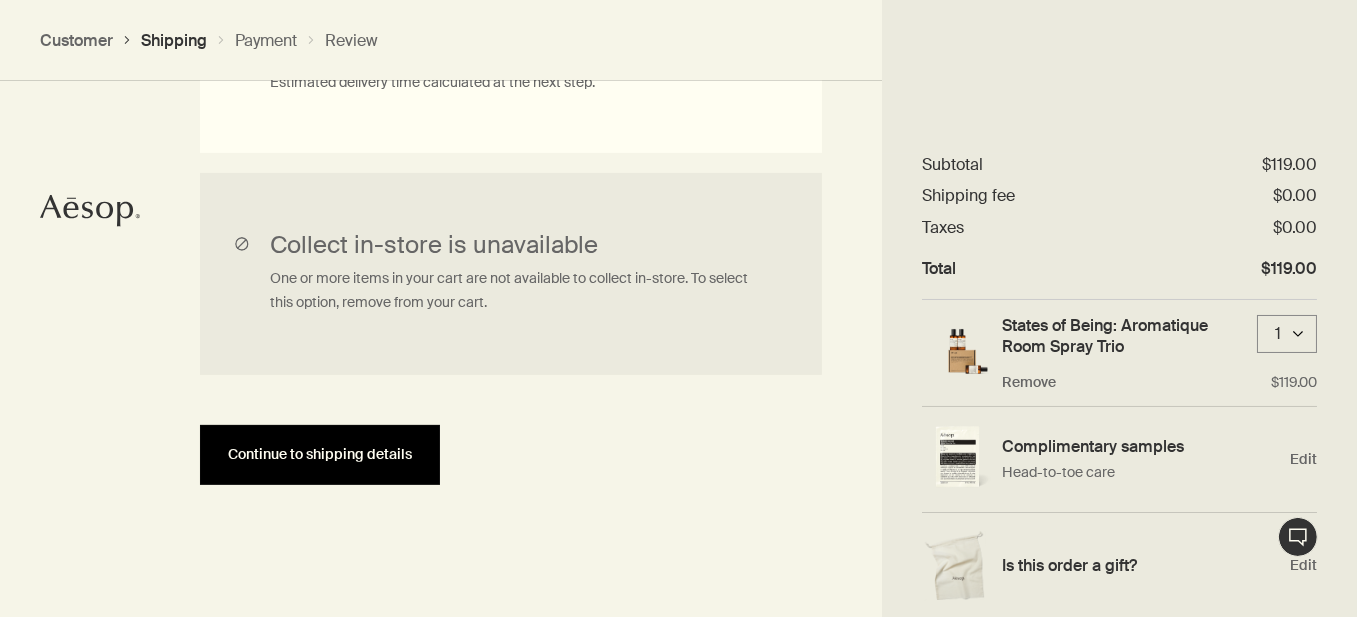 click on "Continue to shipping details" at bounding box center (320, 454) 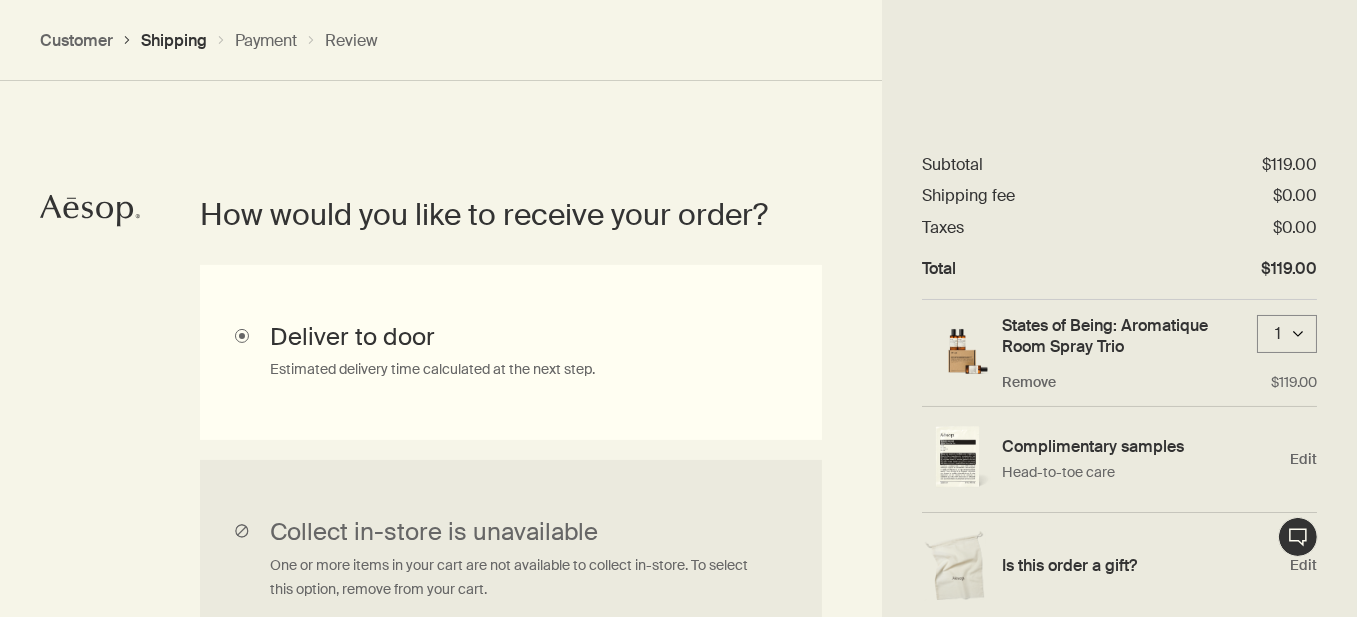 select on "US" 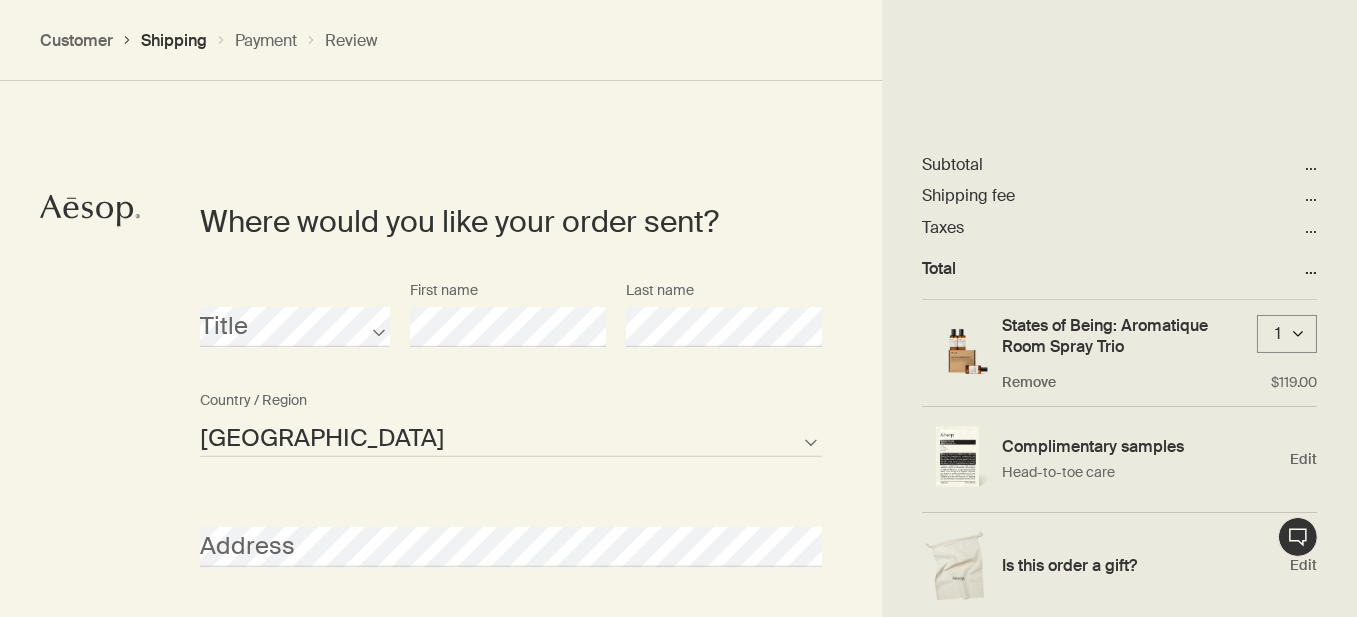 scroll, scrollTop: 863, scrollLeft: 0, axis: vertical 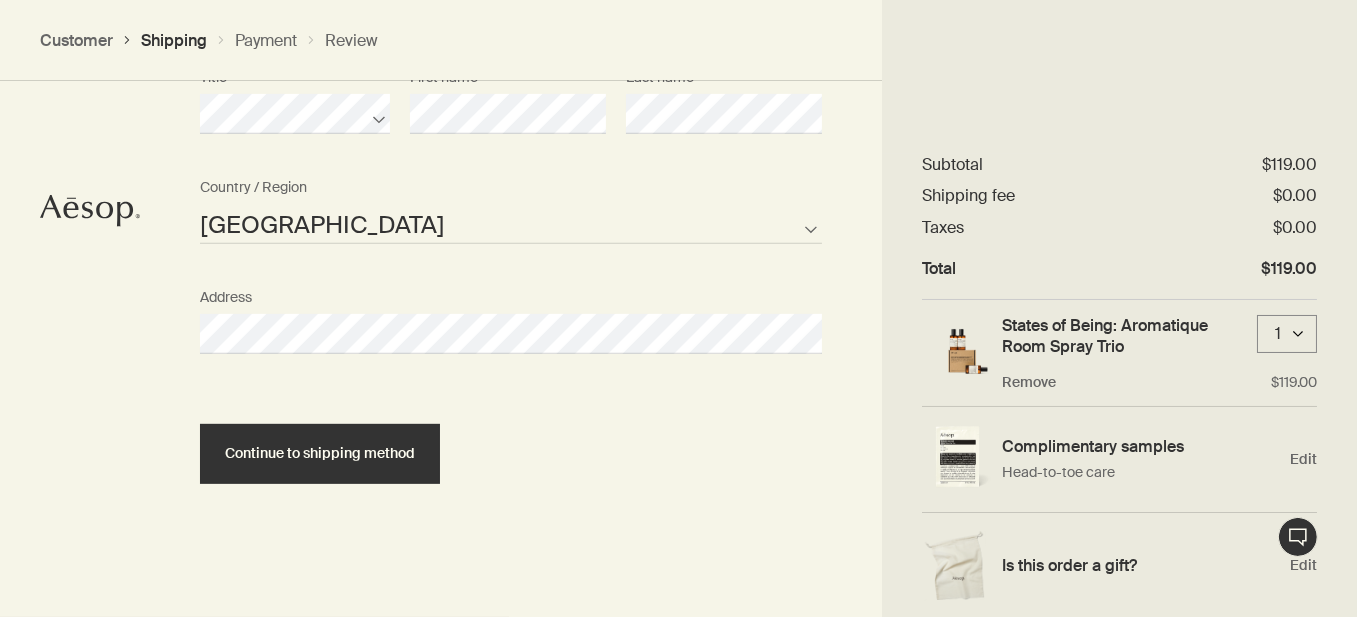 select on "US" 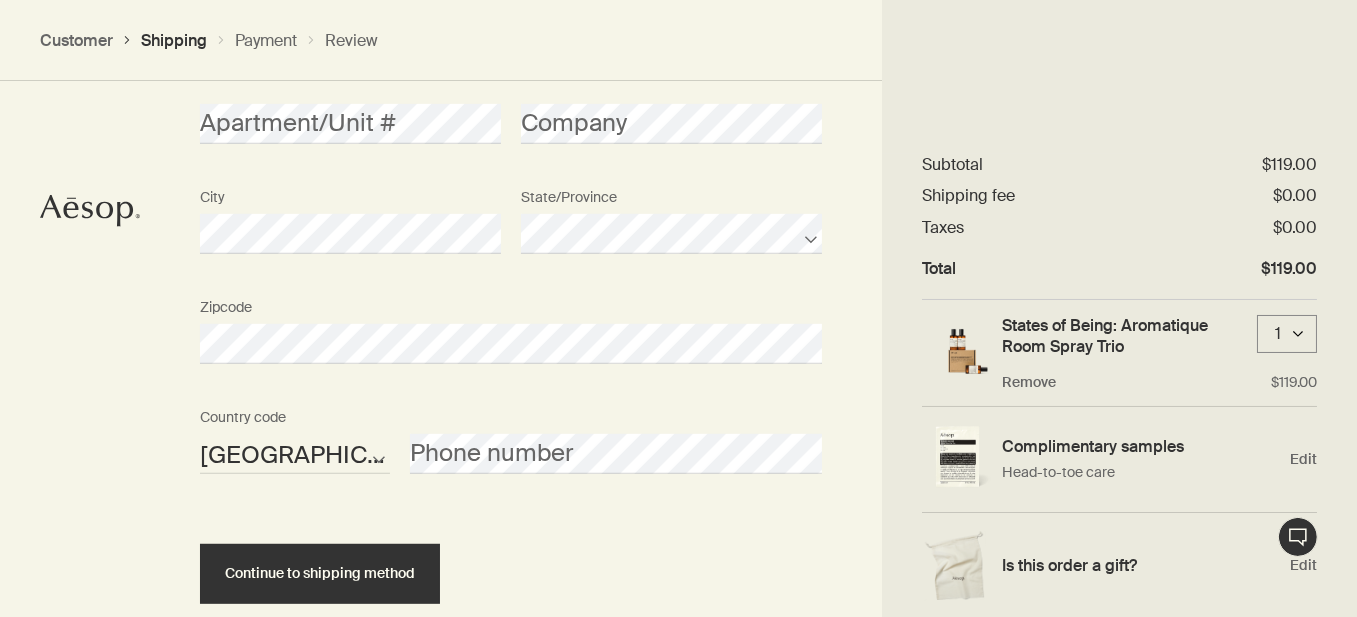 scroll, scrollTop: 1416, scrollLeft: 0, axis: vertical 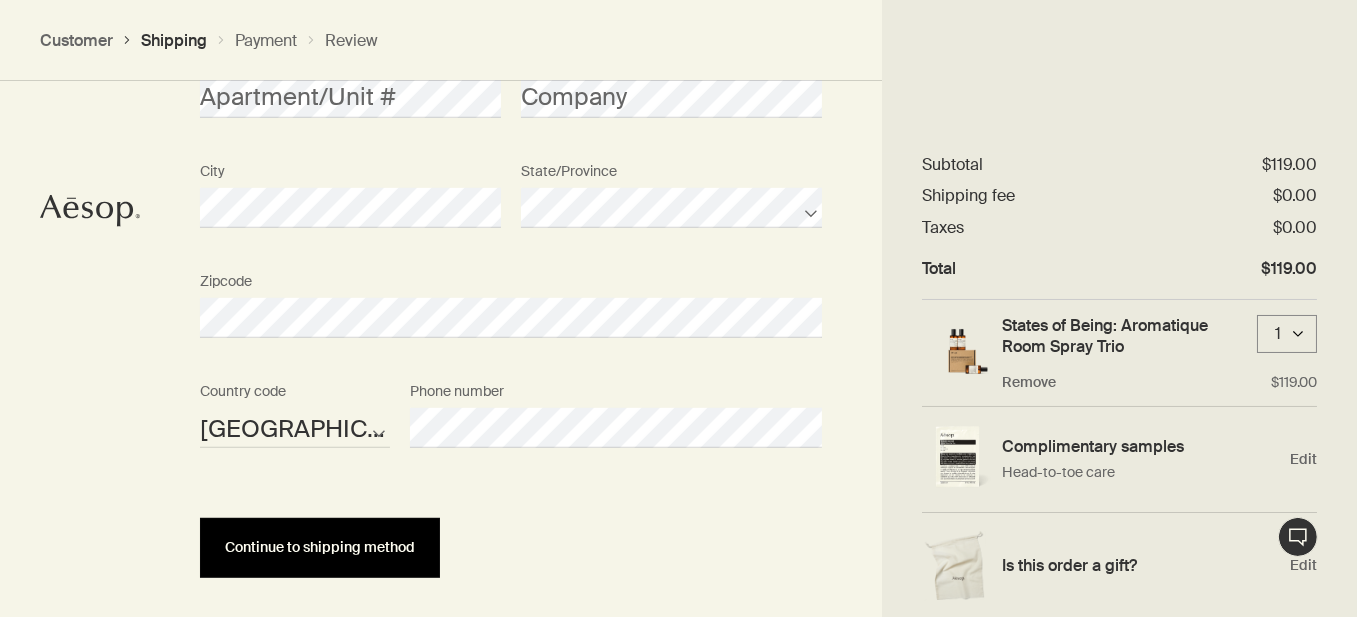 click on "Continue to shipping method" at bounding box center [320, 547] 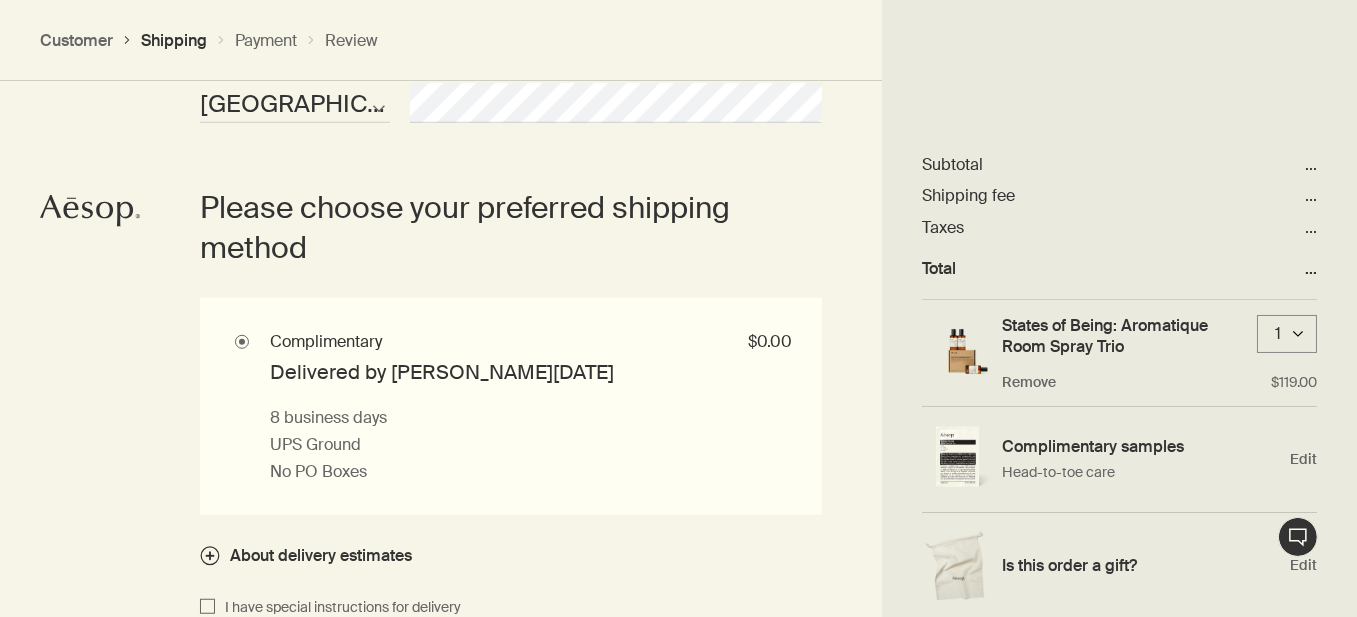 scroll, scrollTop: 1742, scrollLeft: 0, axis: vertical 